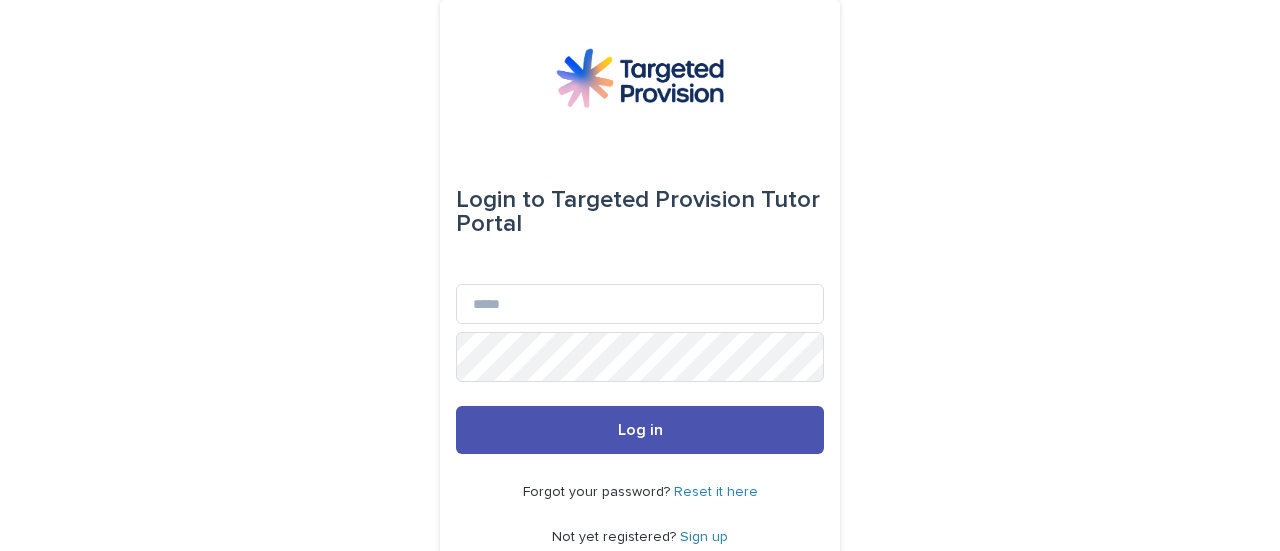 scroll, scrollTop: 0, scrollLeft: 0, axis: both 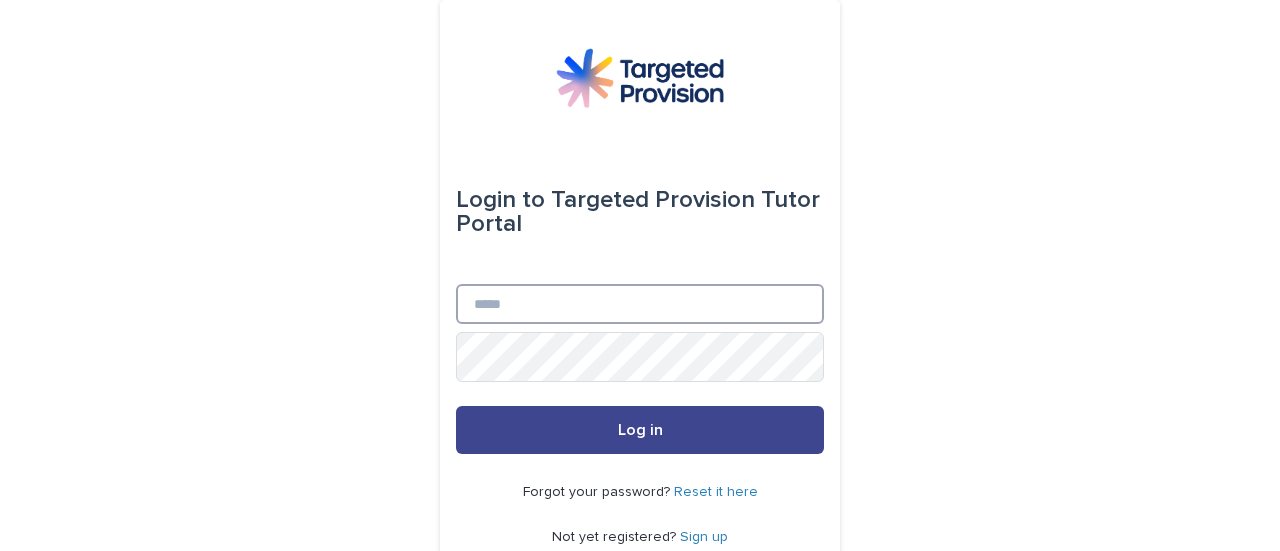 type on "**********" 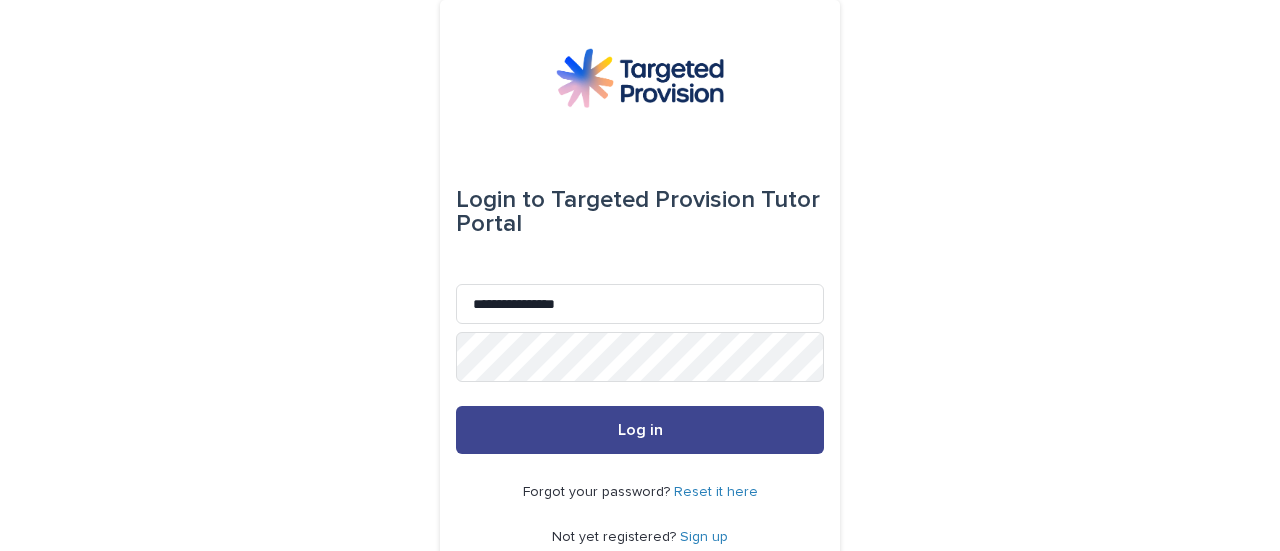 click on "Log in" at bounding box center [640, 430] 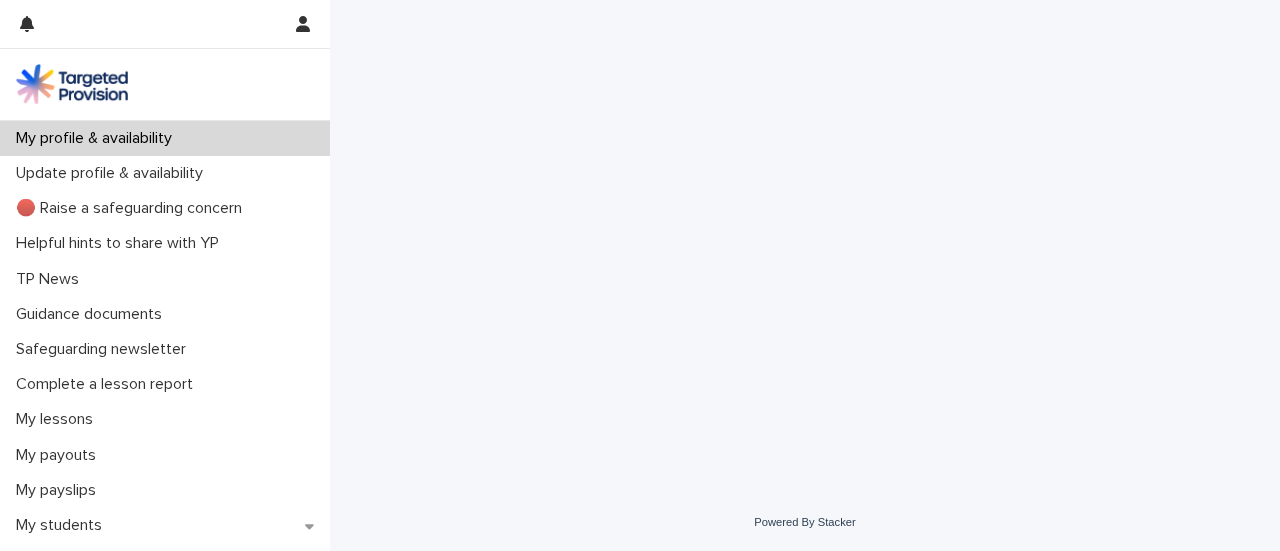 scroll, scrollTop: 0, scrollLeft: 0, axis: both 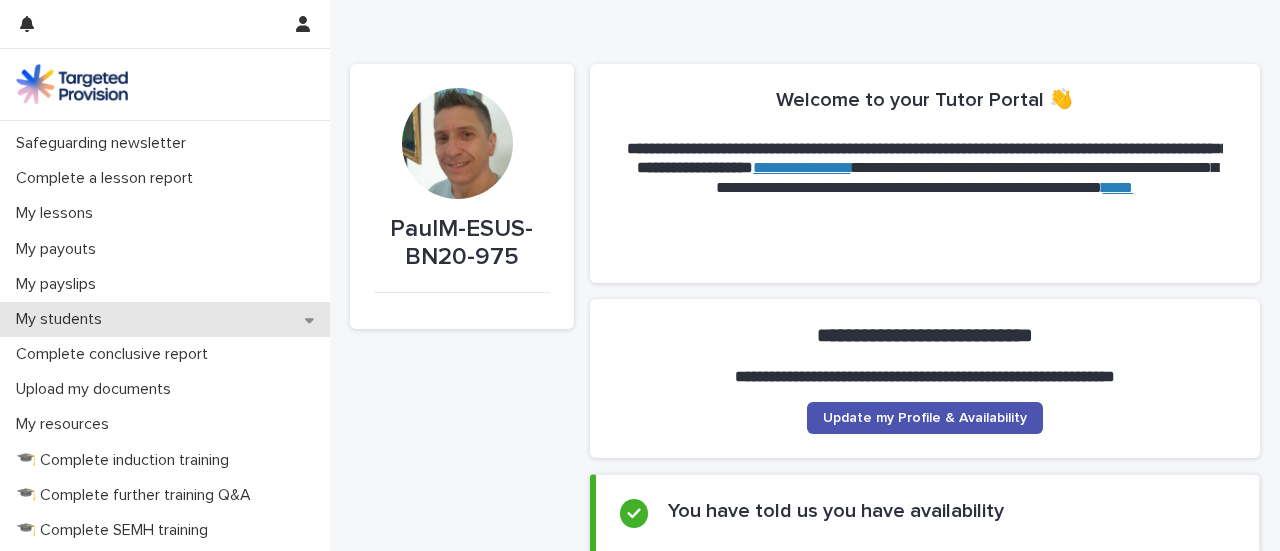click on "My students" at bounding box center [165, 319] 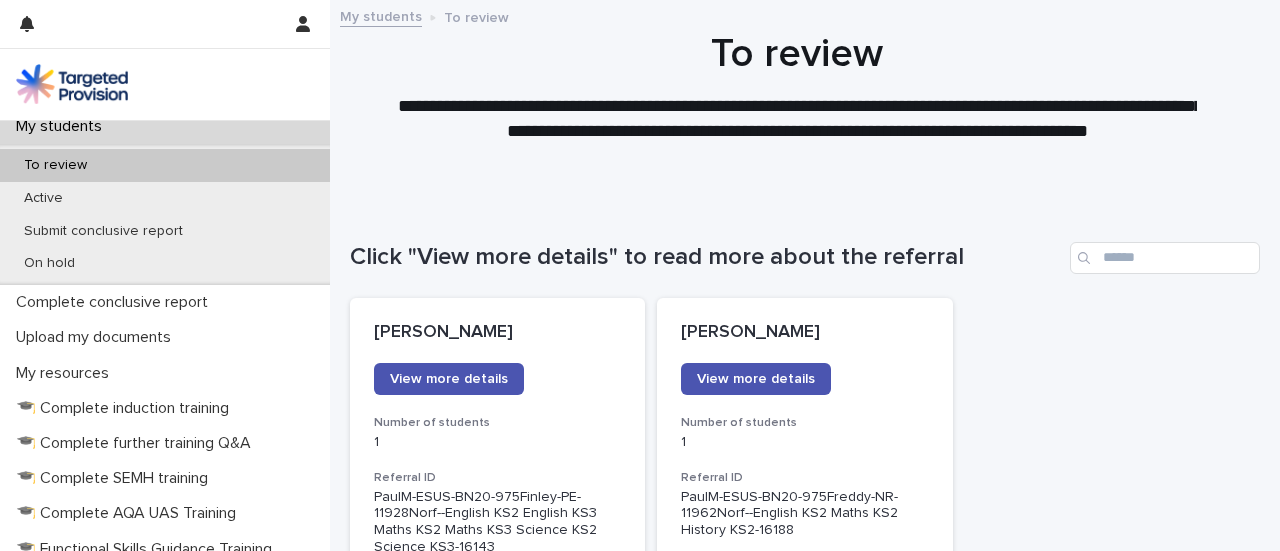 scroll, scrollTop: 400, scrollLeft: 0, axis: vertical 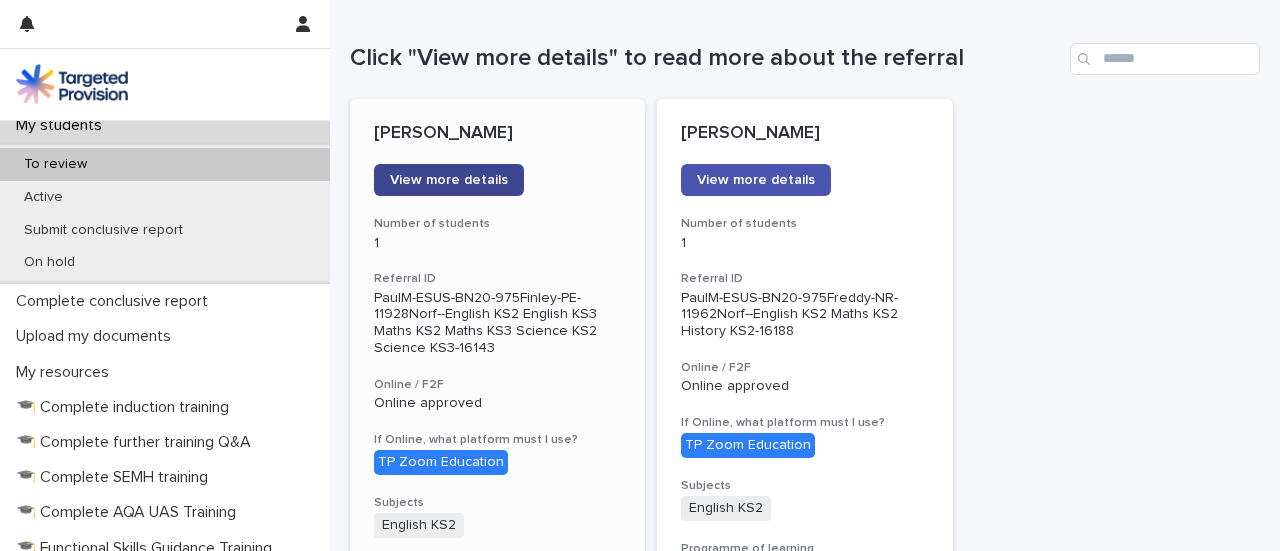 click on "View more details" at bounding box center [449, 180] 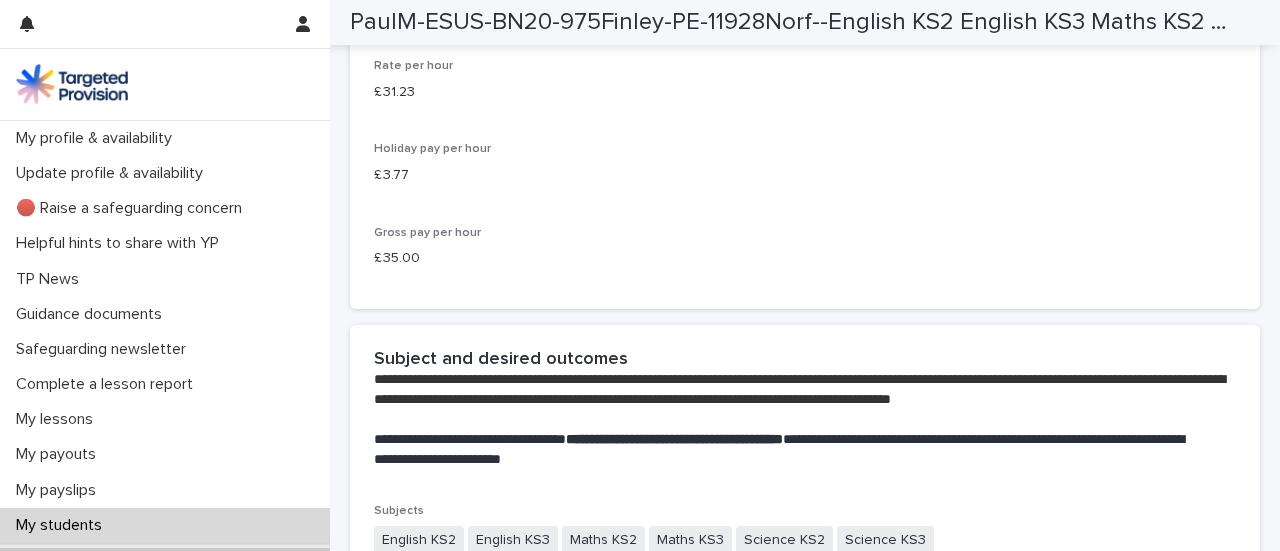 scroll, scrollTop: 4294, scrollLeft: 0, axis: vertical 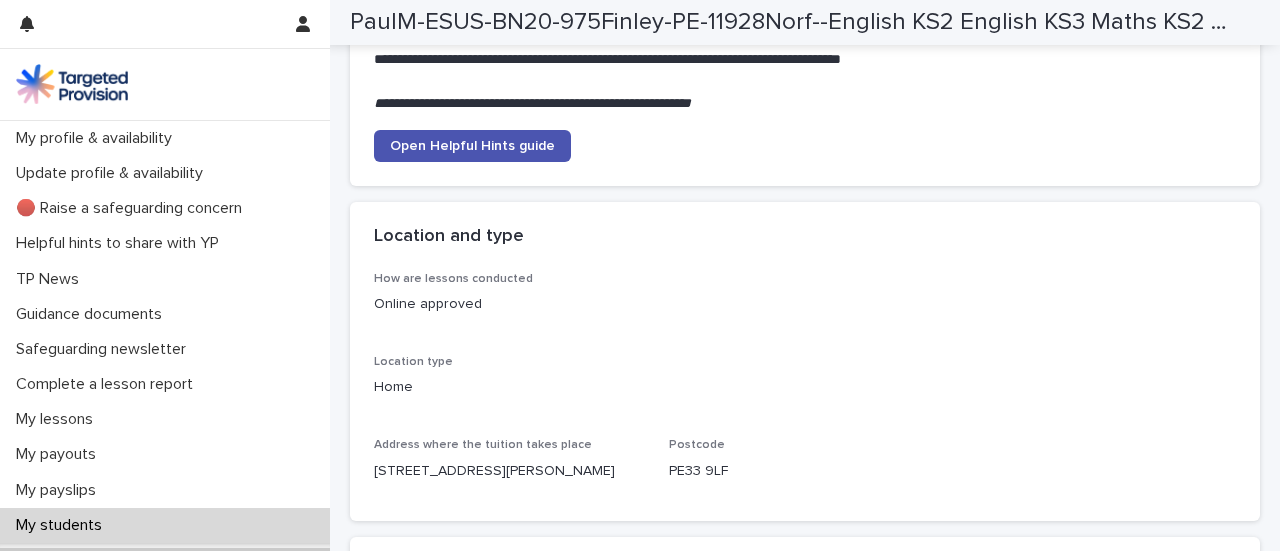 click on "Open documents - Student 1" at bounding box center (485, -222) 